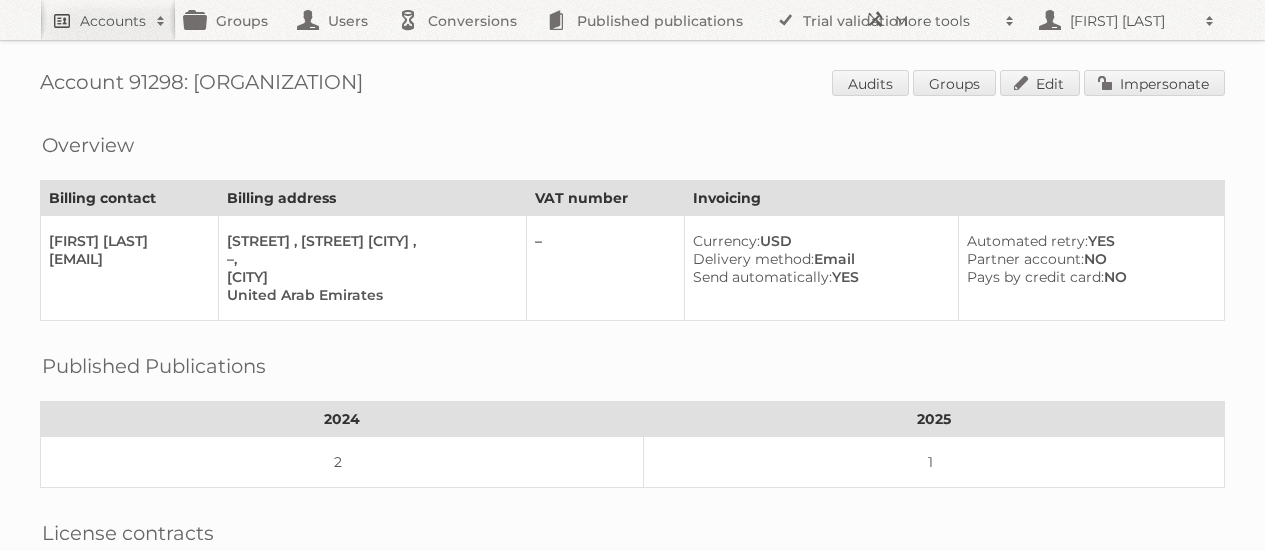 scroll, scrollTop: 0, scrollLeft: 0, axis: both 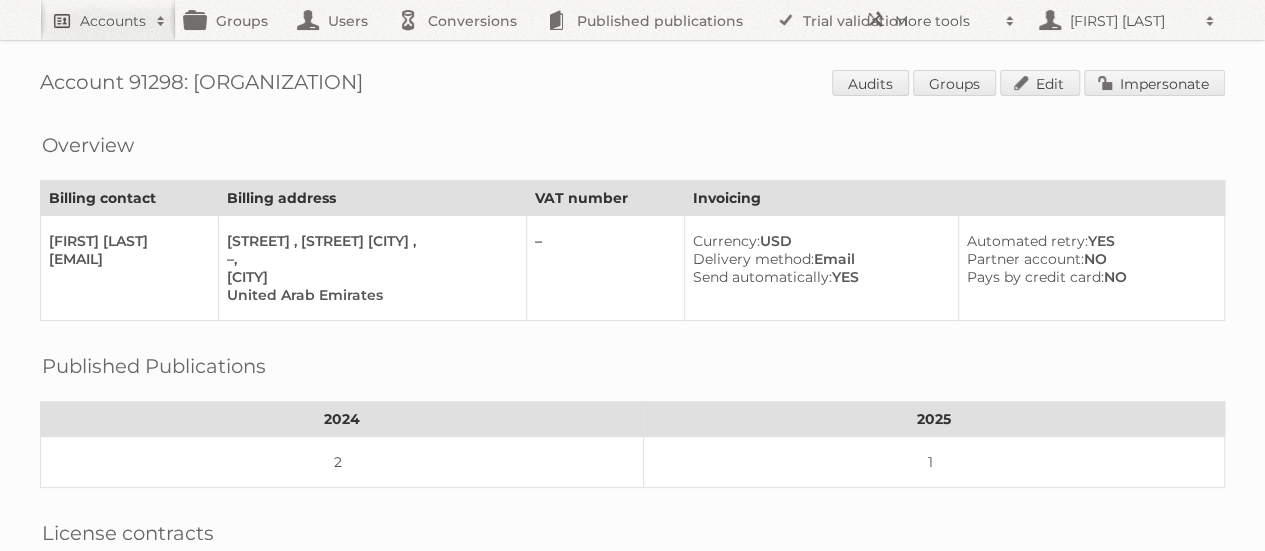 click on "Accounts" at bounding box center [113, 21] 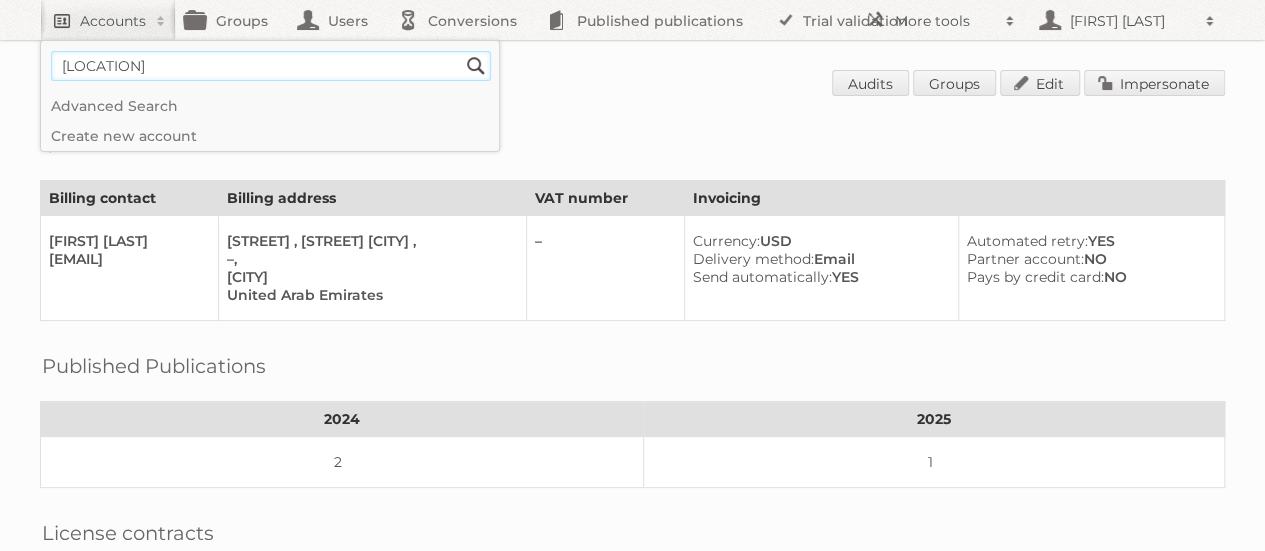 type on "danube" 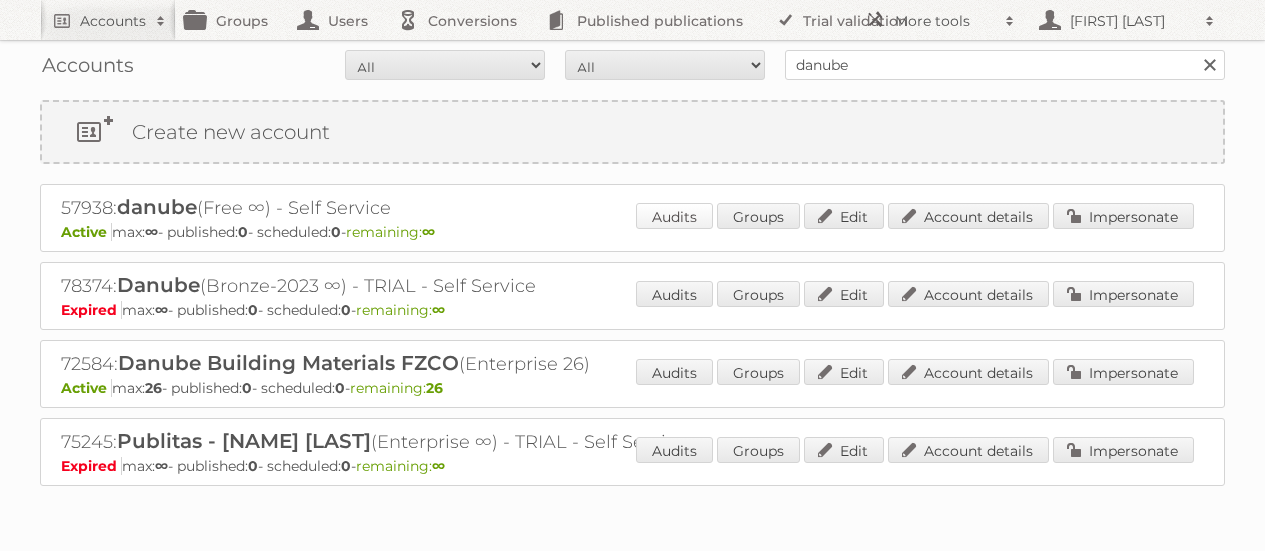 scroll, scrollTop: 0, scrollLeft: 0, axis: both 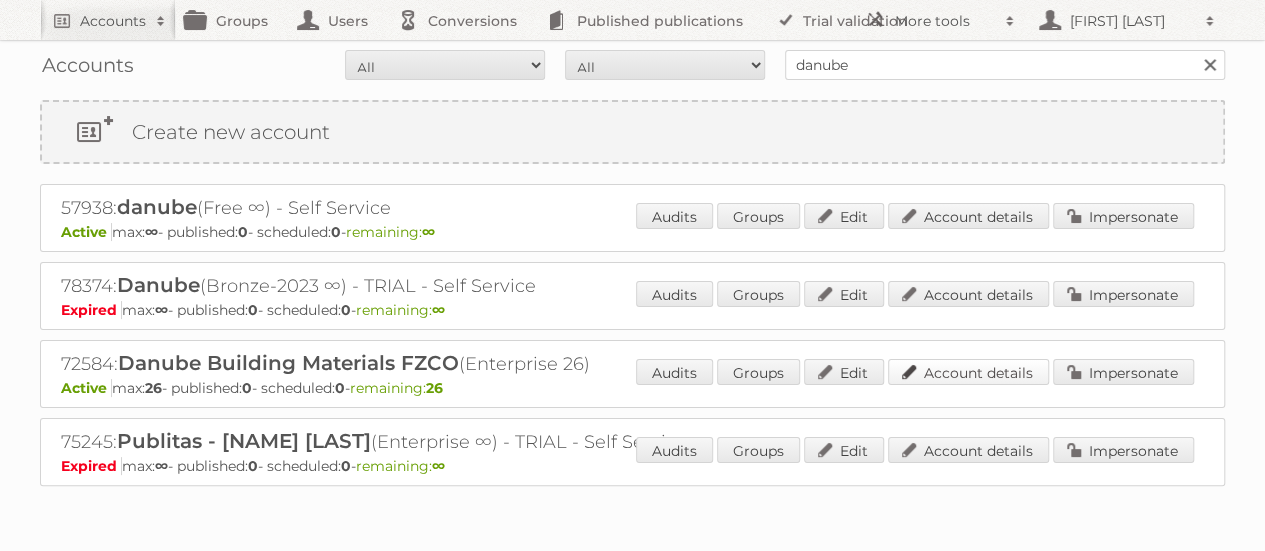 click on "Account details" at bounding box center [968, 372] 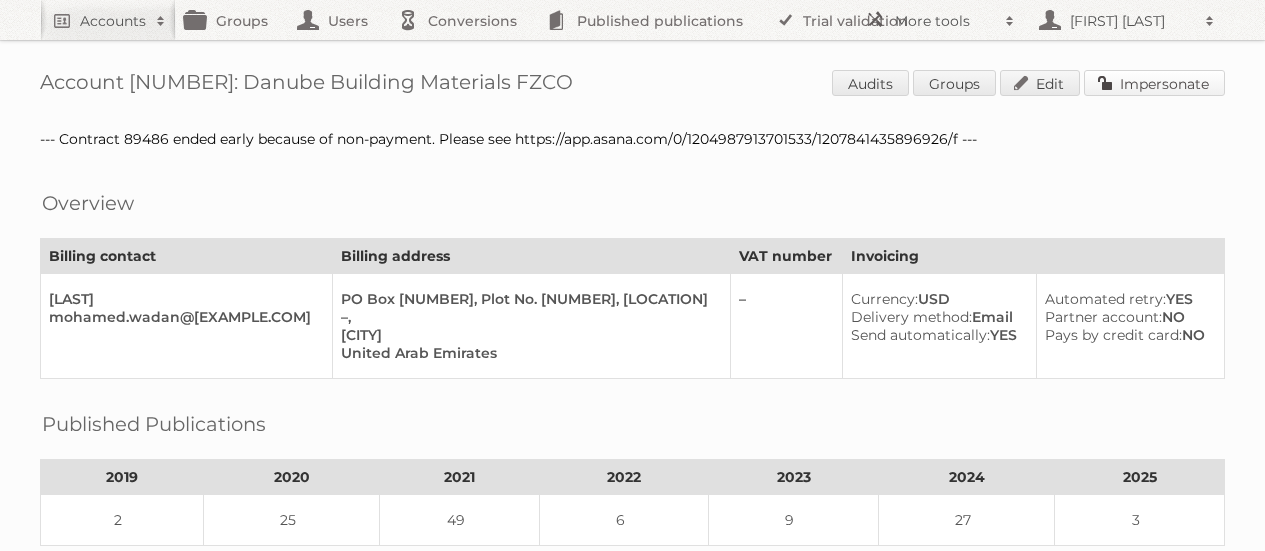 scroll, scrollTop: 0, scrollLeft: 0, axis: both 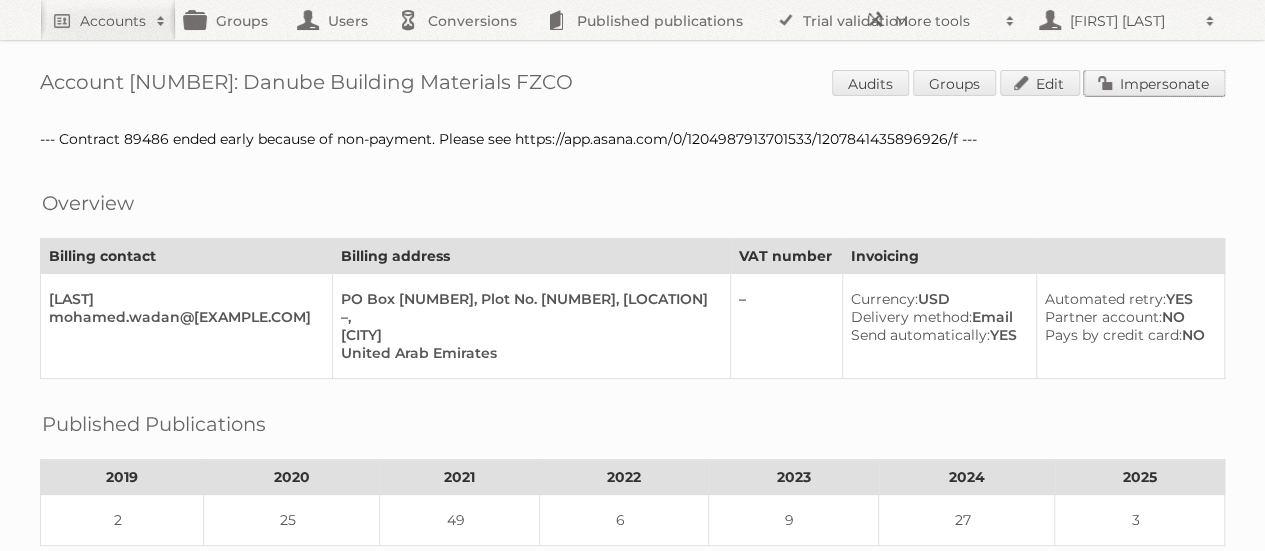 click on "Impersonate" at bounding box center [1154, 83] 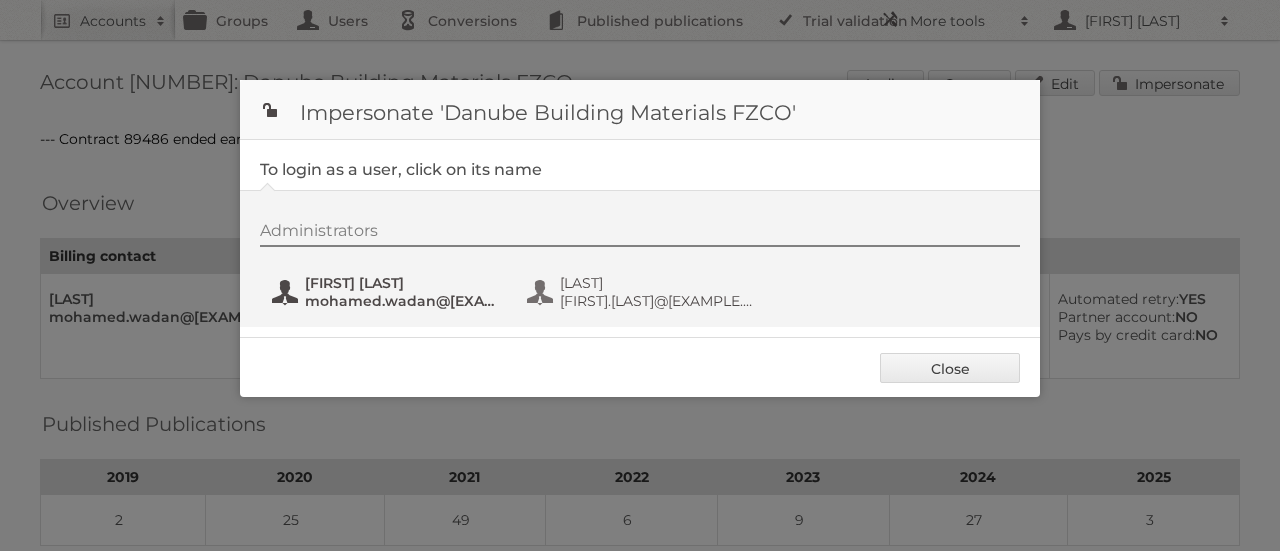 click on "[FIRST] [LAST]" at bounding box center (402, 283) 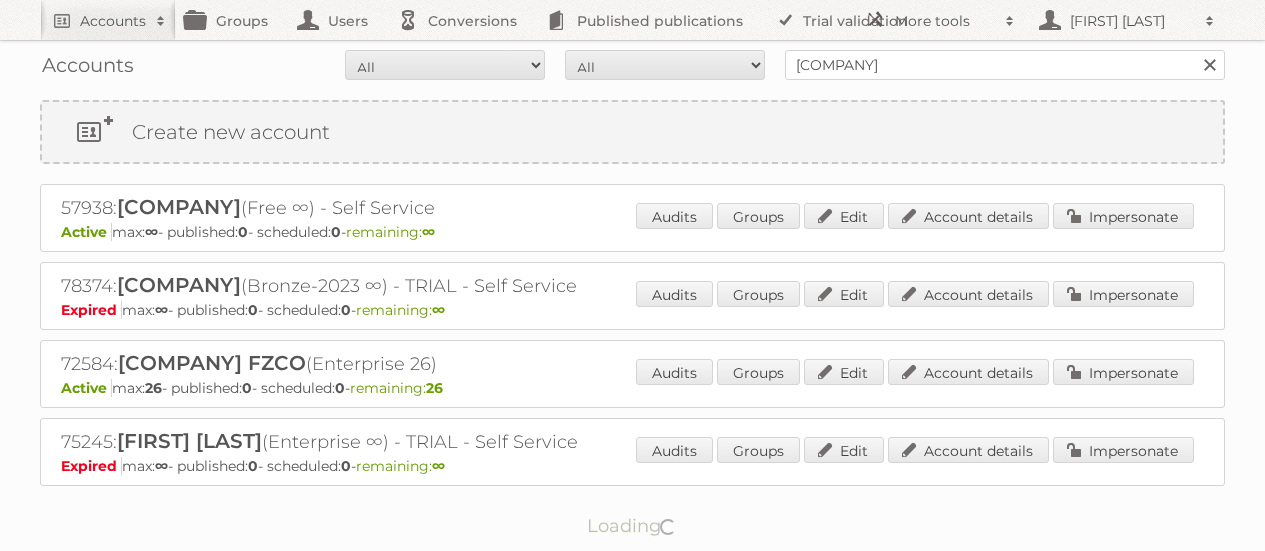 scroll, scrollTop: 0, scrollLeft: 0, axis: both 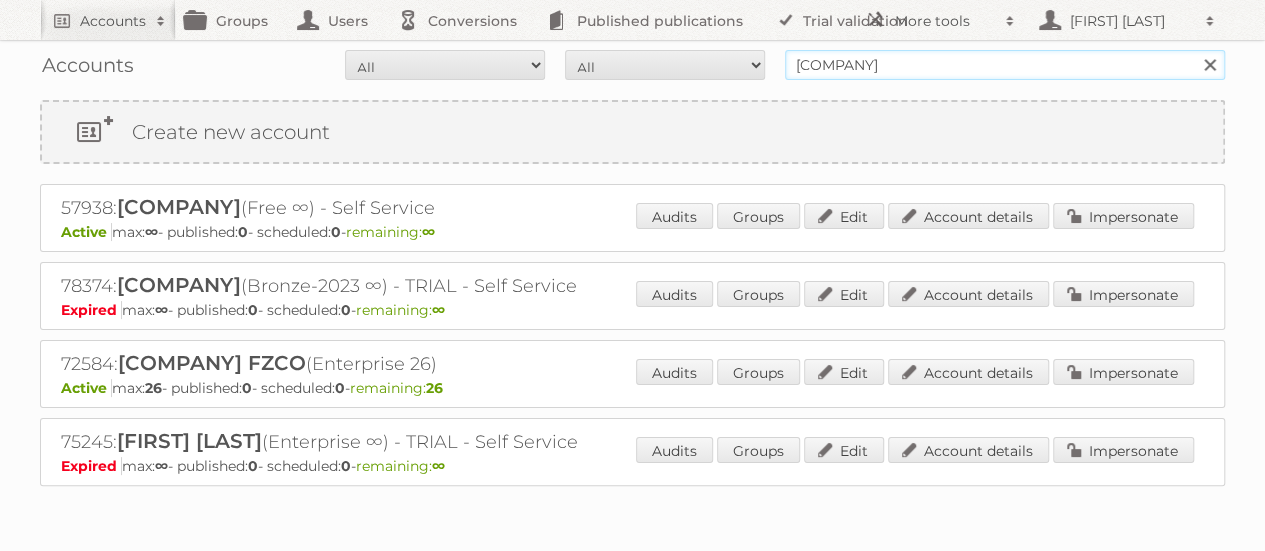 drag, startPoint x: 918, startPoint y: 63, endPoint x: 765, endPoint y: 63, distance: 153 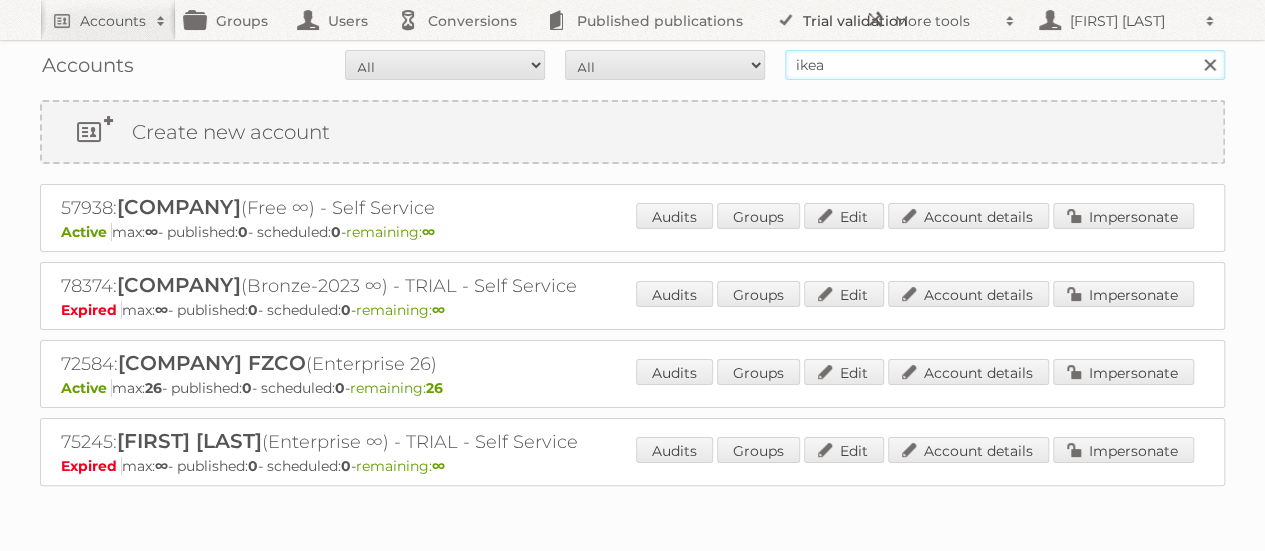 type on "ikea" 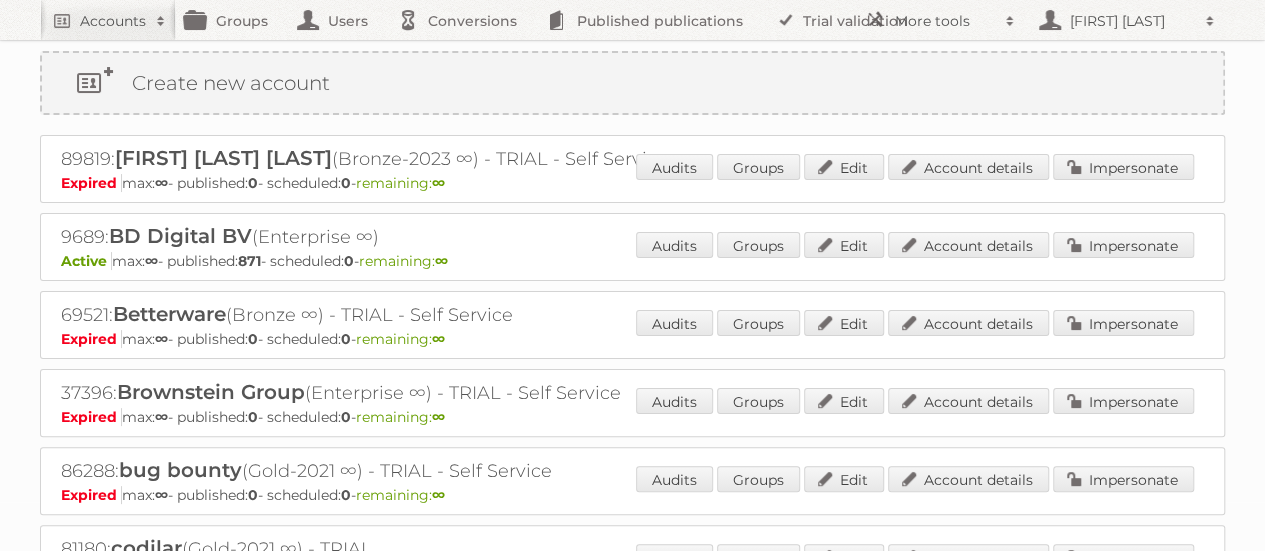 scroll, scrollTop: 0, scrollLeft: 0, axis: both 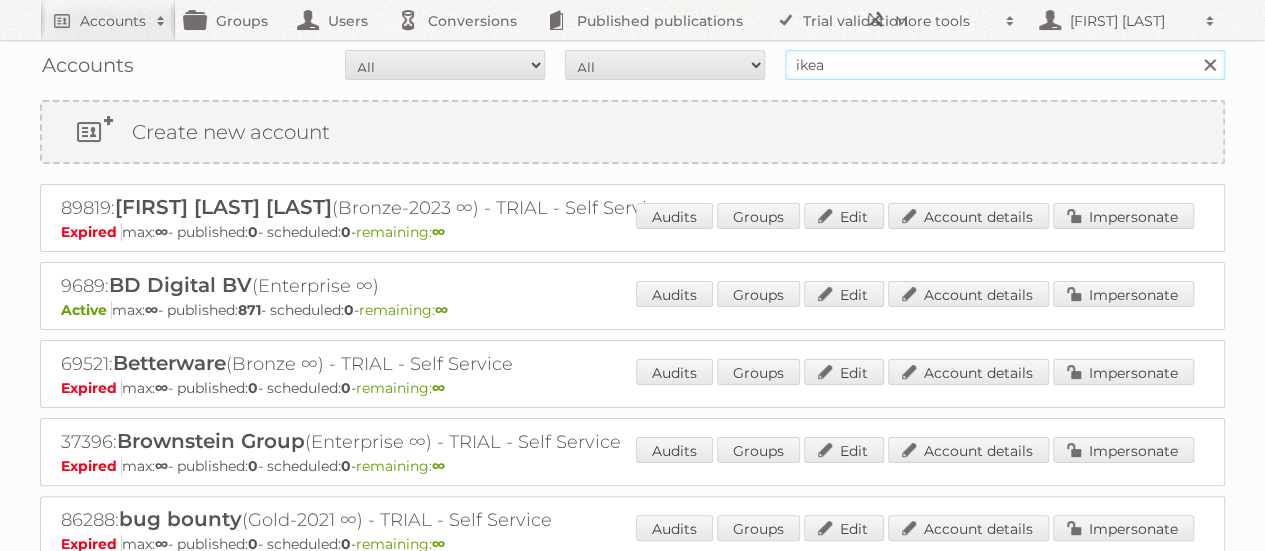 drag, startPoint x: 838, startPoint y: 61, endPoint x: 855, endPoint y: 62, distance: 17.029387 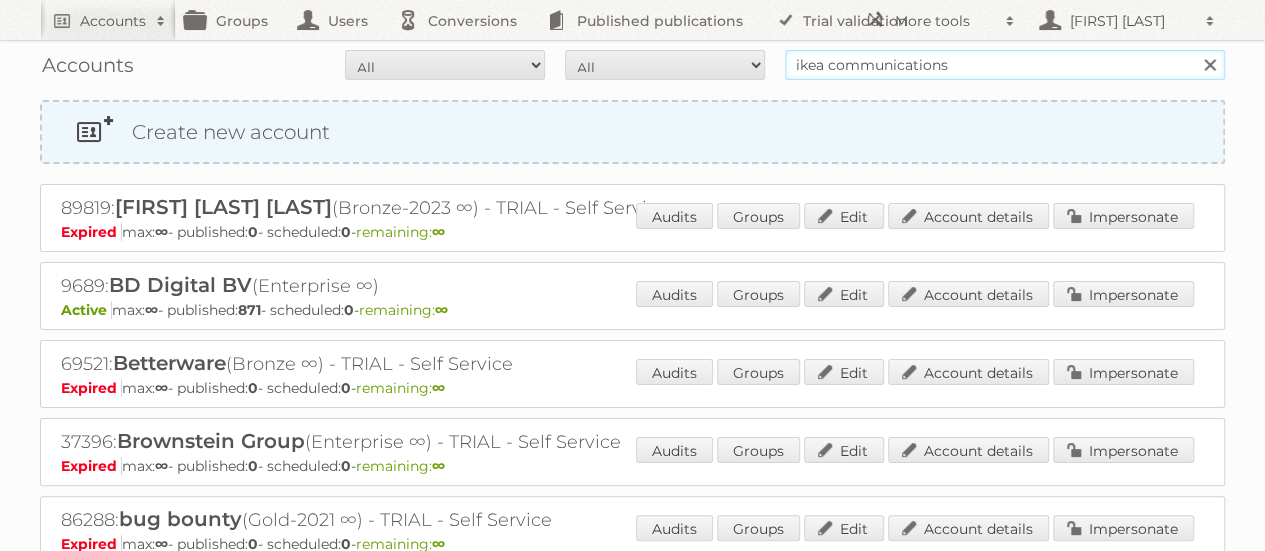 click on "Search" at bounding box center [1209, 65] 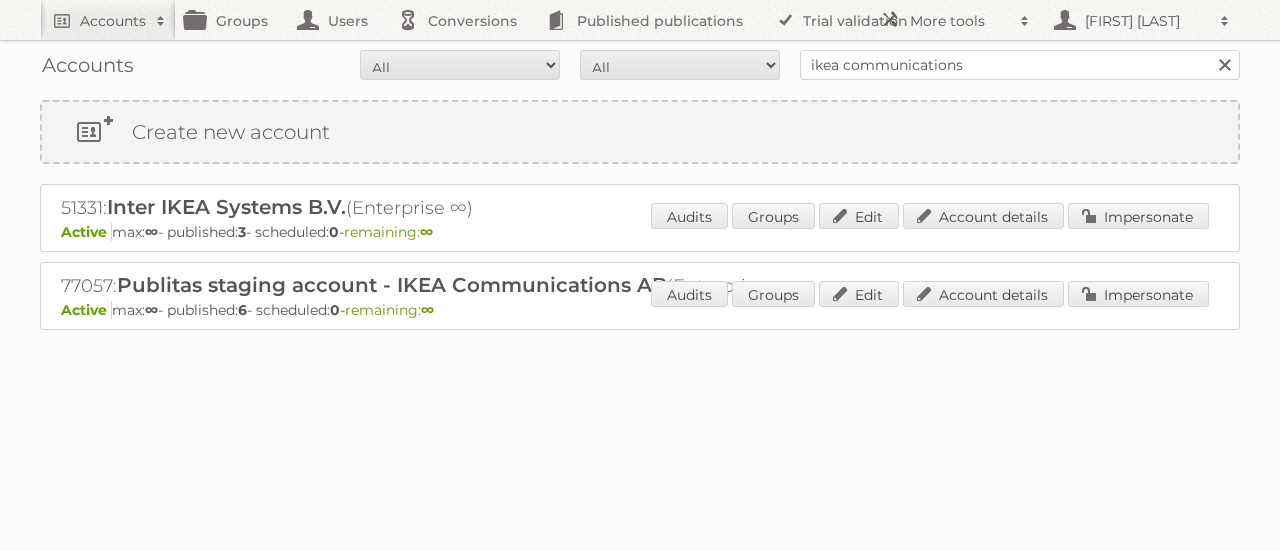 scroll, scrollTop: 0, scrollLeft: 0, axis: both 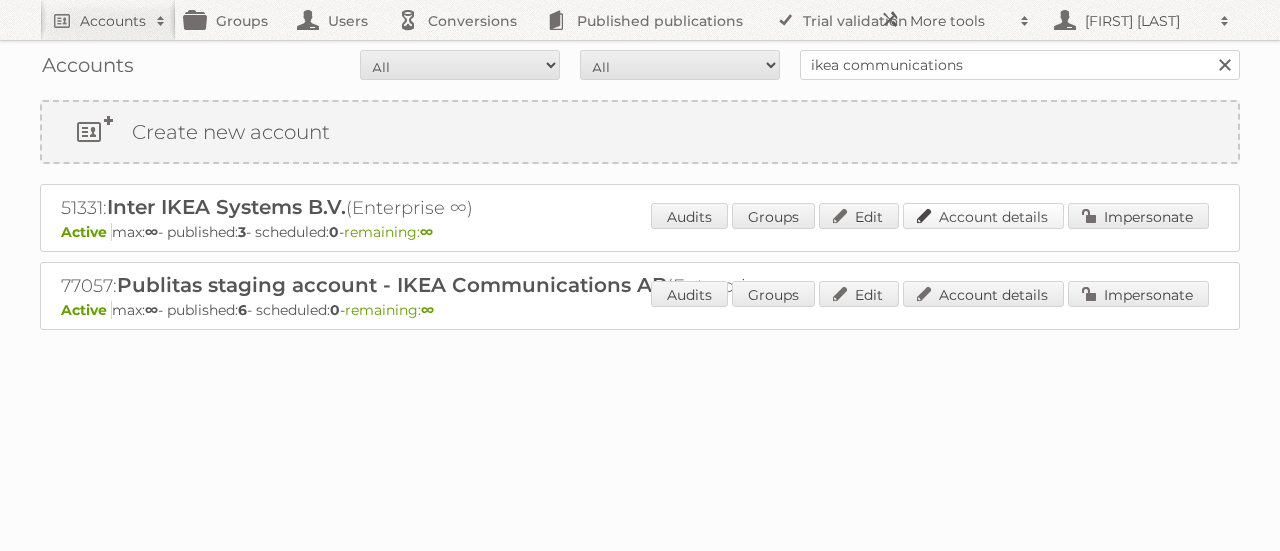 click on "Account details" at bounding box center (983, 216) 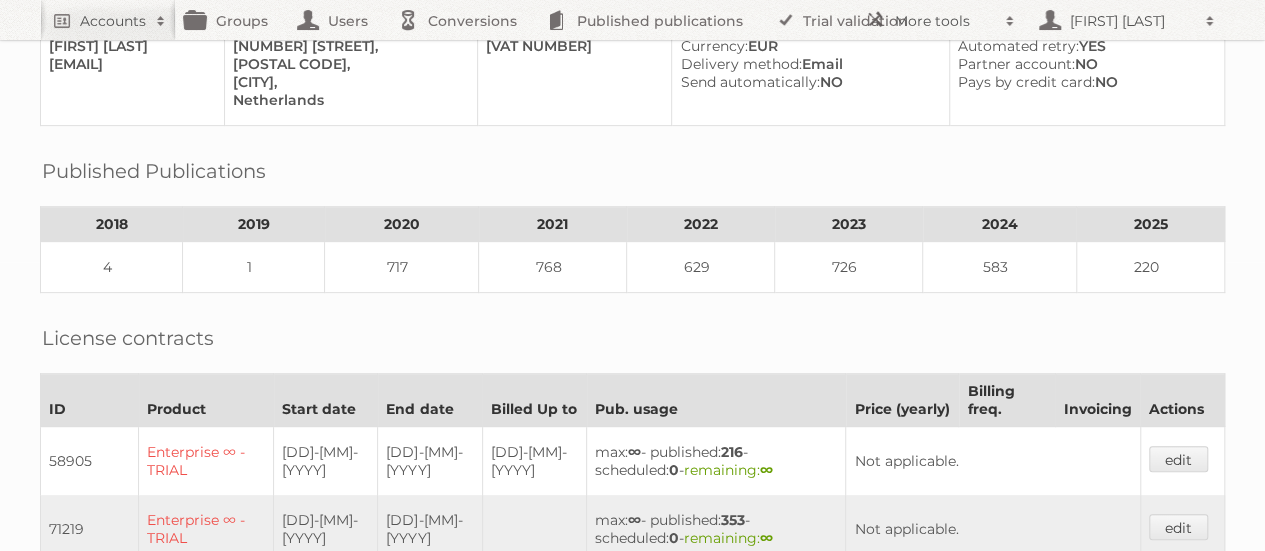 scroll, scrollTop: 0, scrollLeft: 0, axis: both 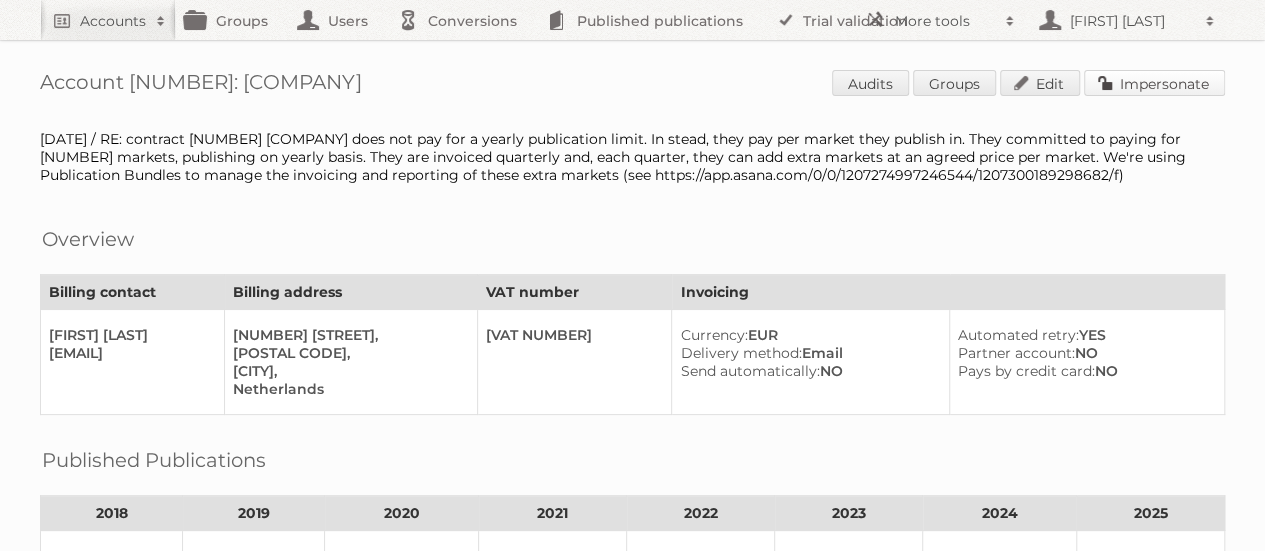 click on "Impersonate" at bounding box center (1154, 83) 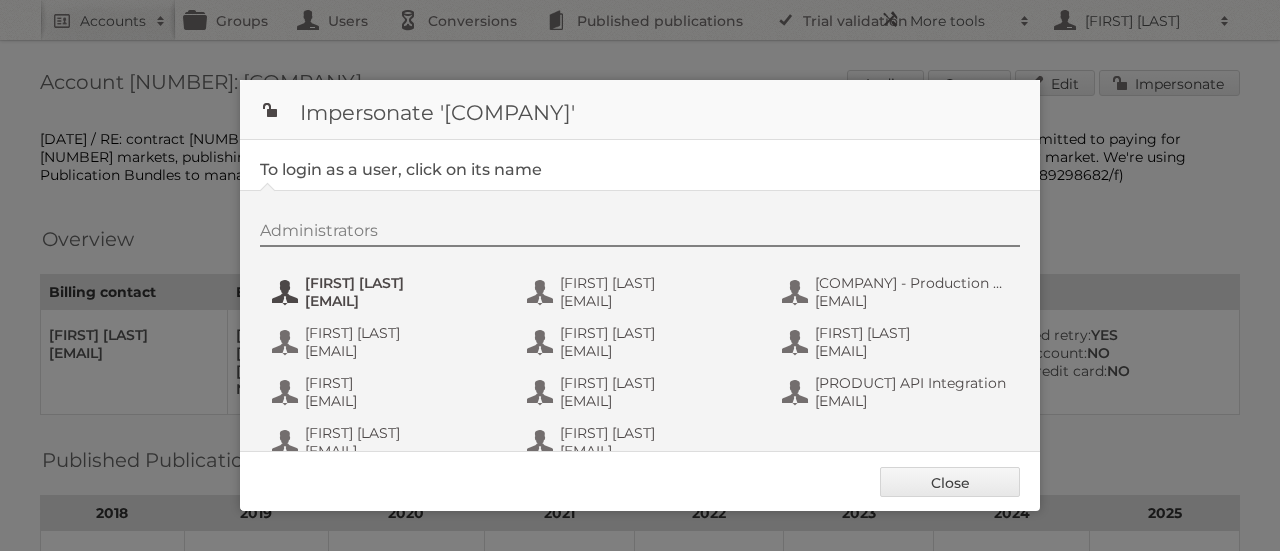click on "[FIRST] [LAST]" at bounding box center (402, 283) 